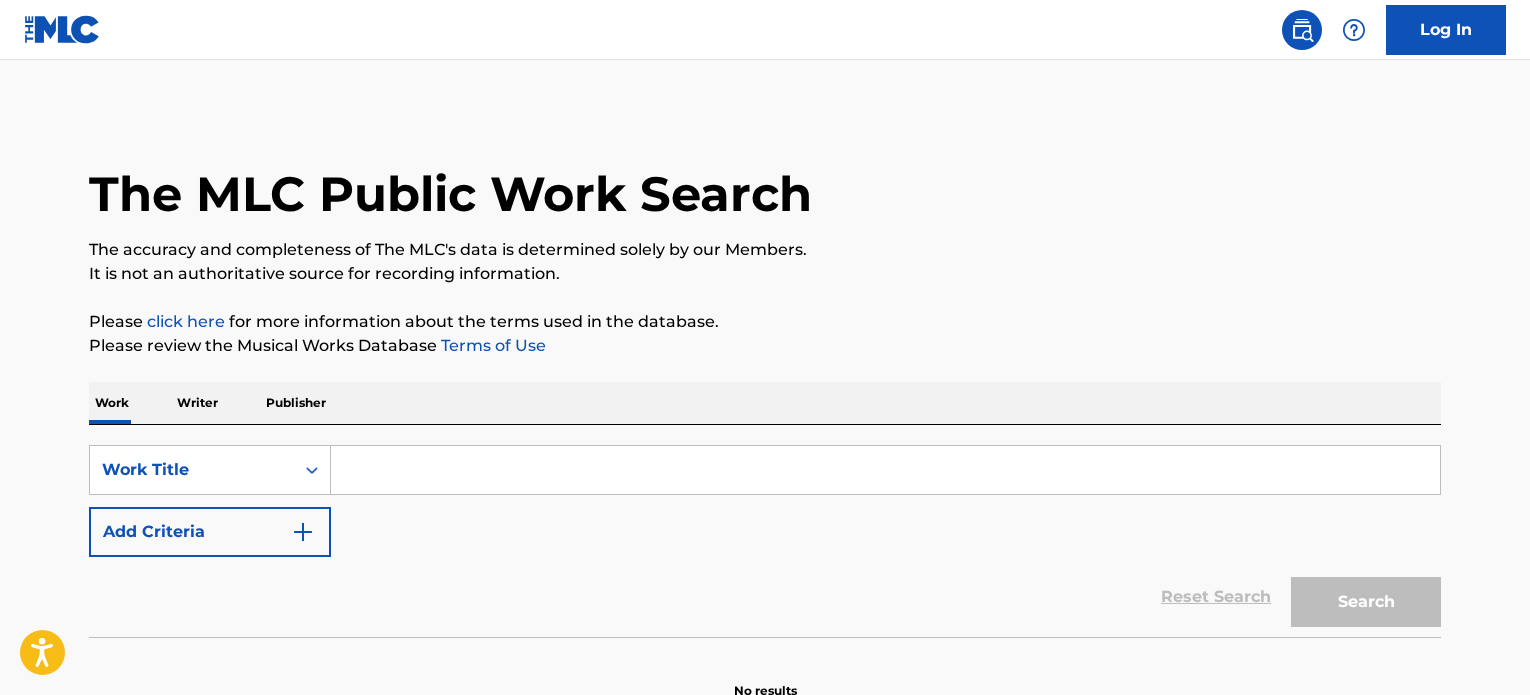 scroll, scrollTop: 0, scrollLeft: 0, axis: both 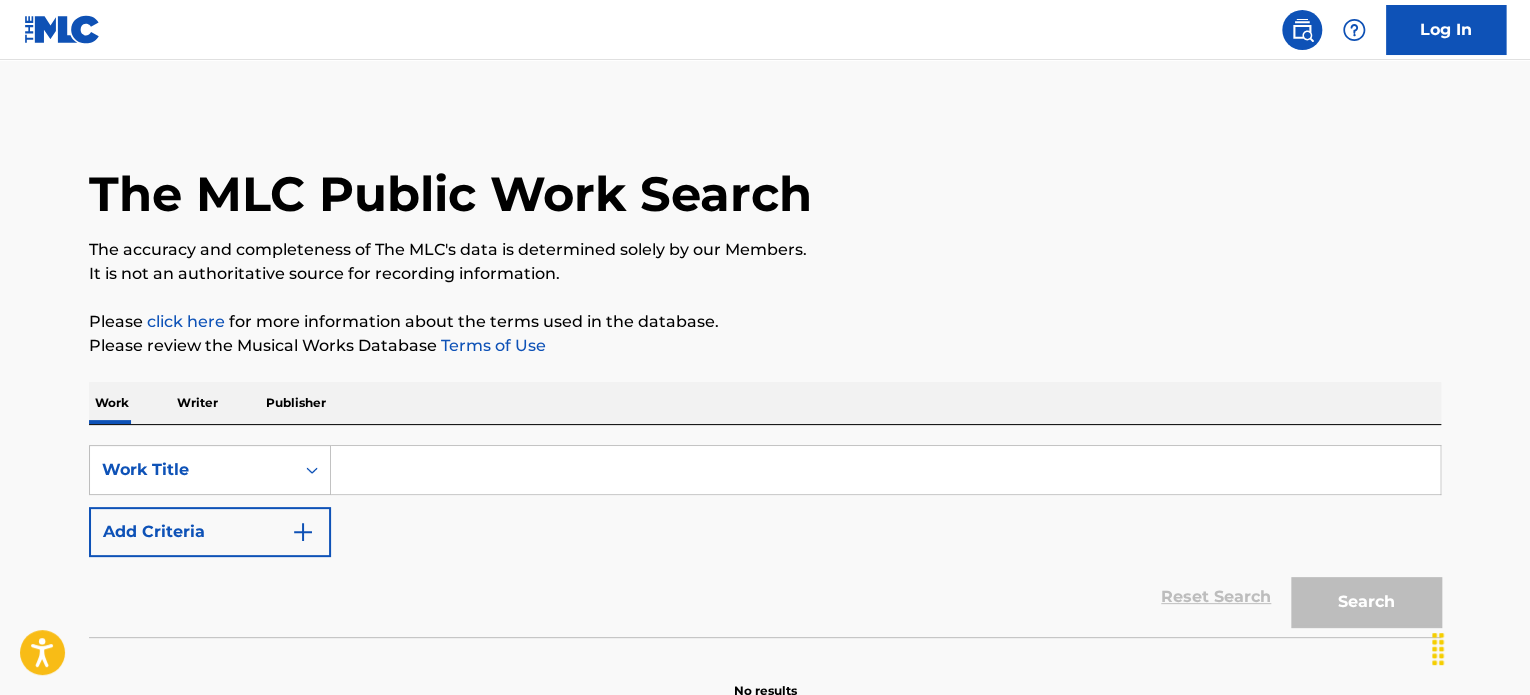 paste on "Focus And Execute" 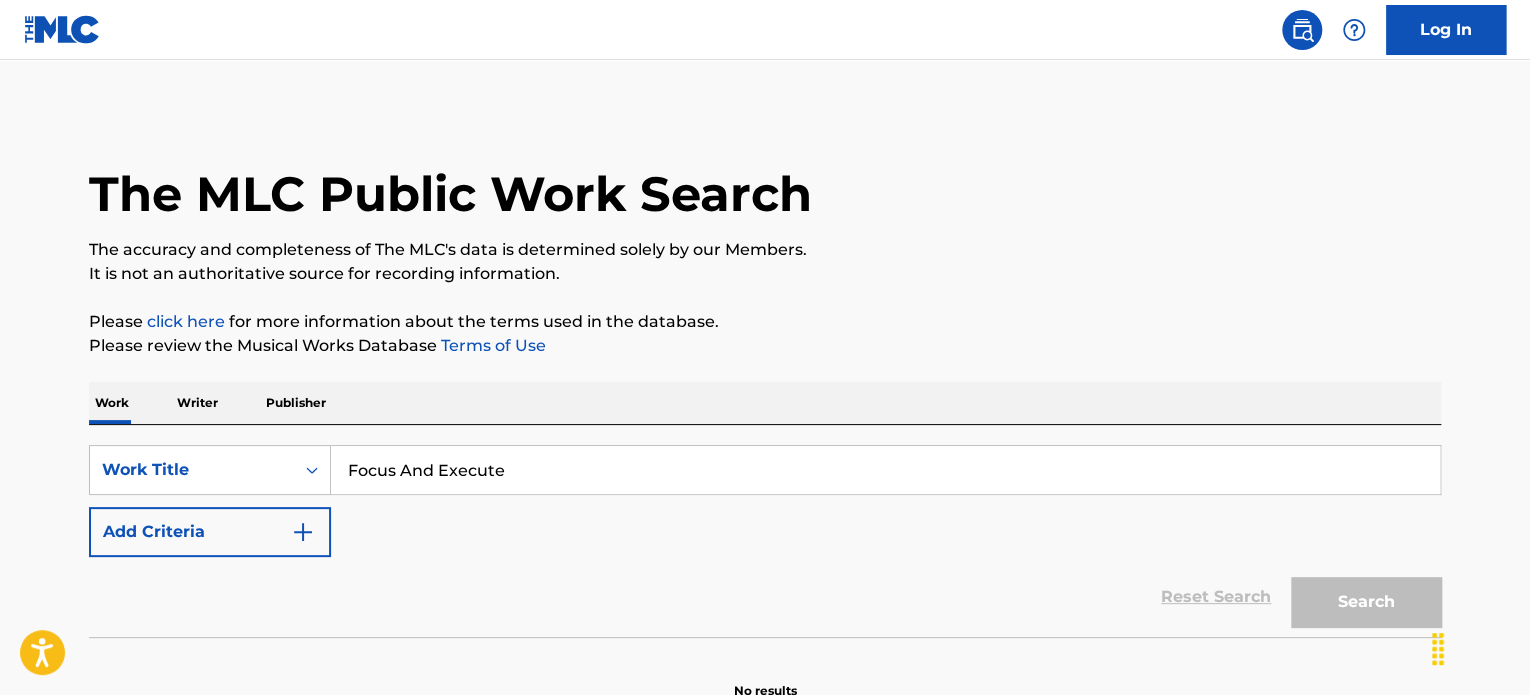 click on "Focus And Execute" at bounding box center (885, 470) 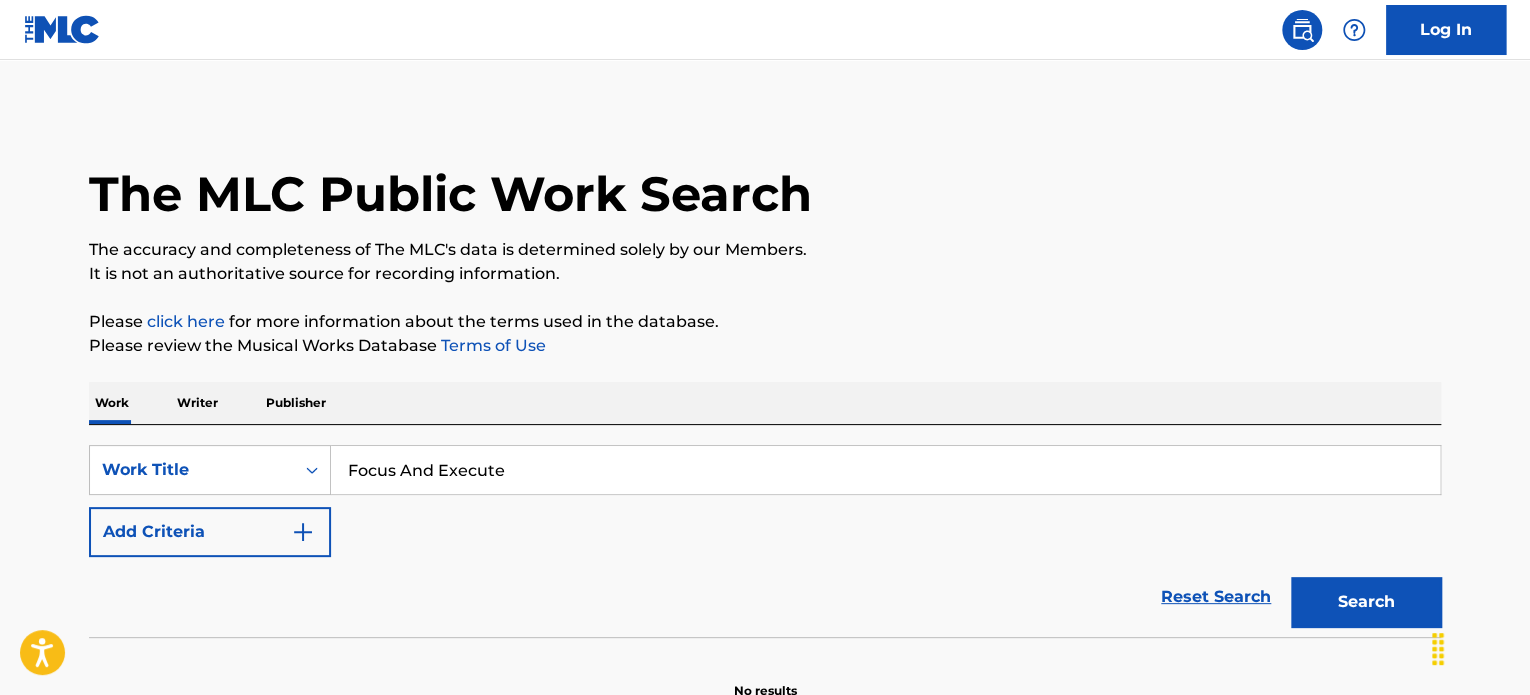type on "Focus And Execute" 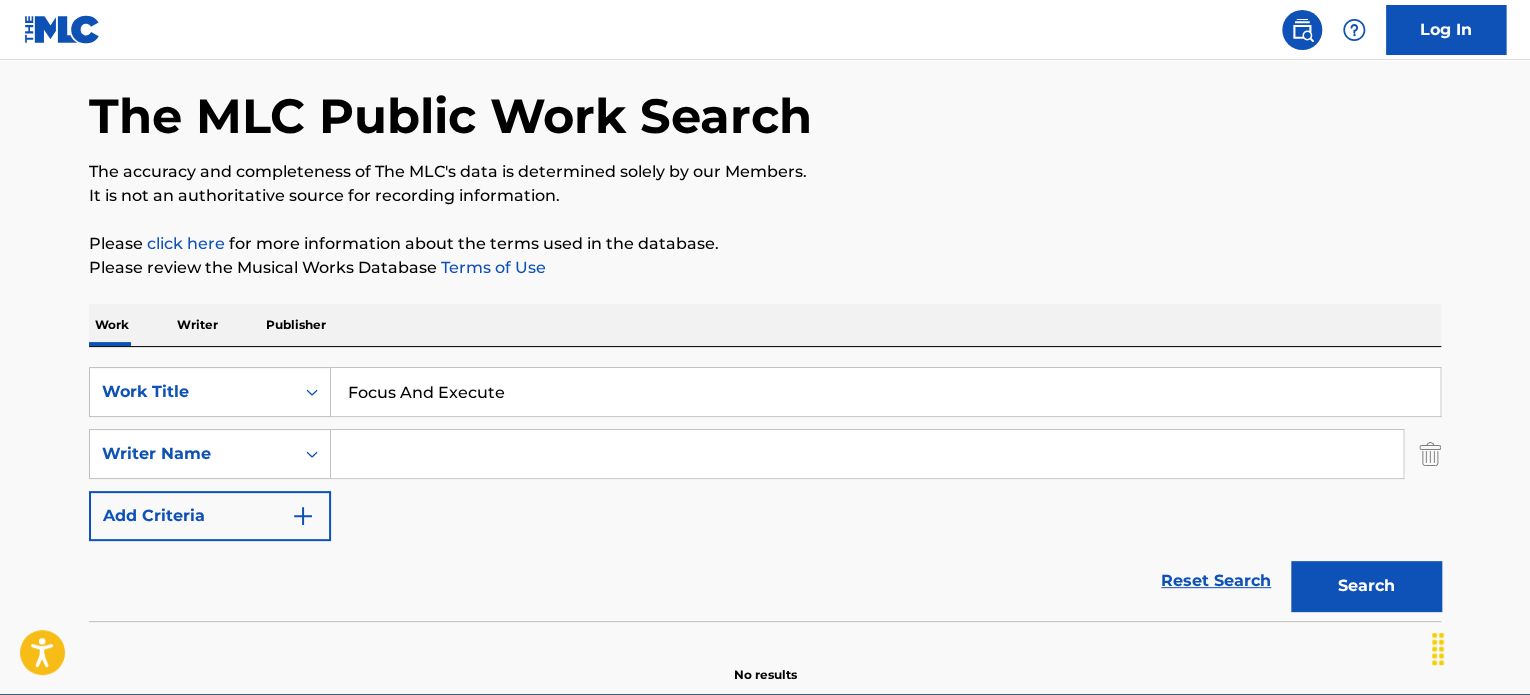 scroll, scrollTop: 172, scrollLeft: 0, axis: vertical 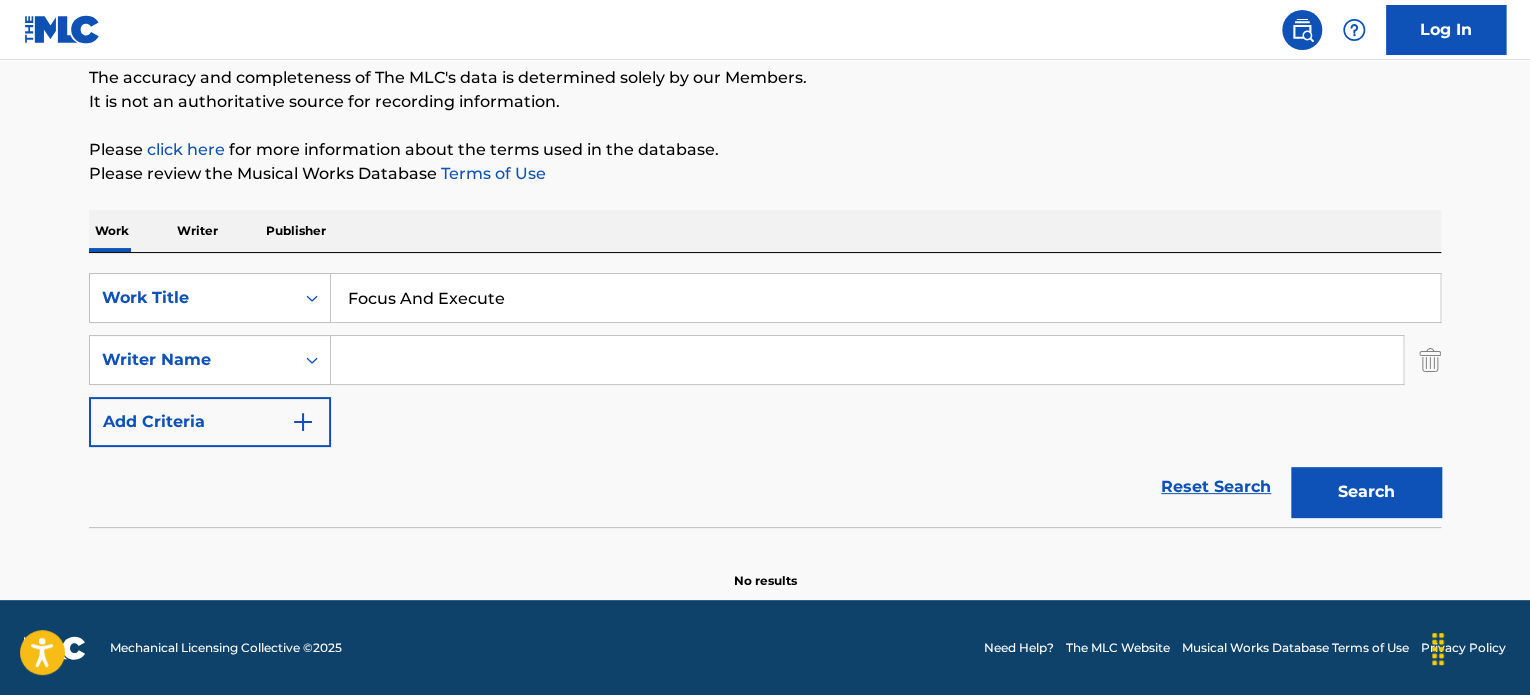 paste on "Aleksandar Dimitrijevic" 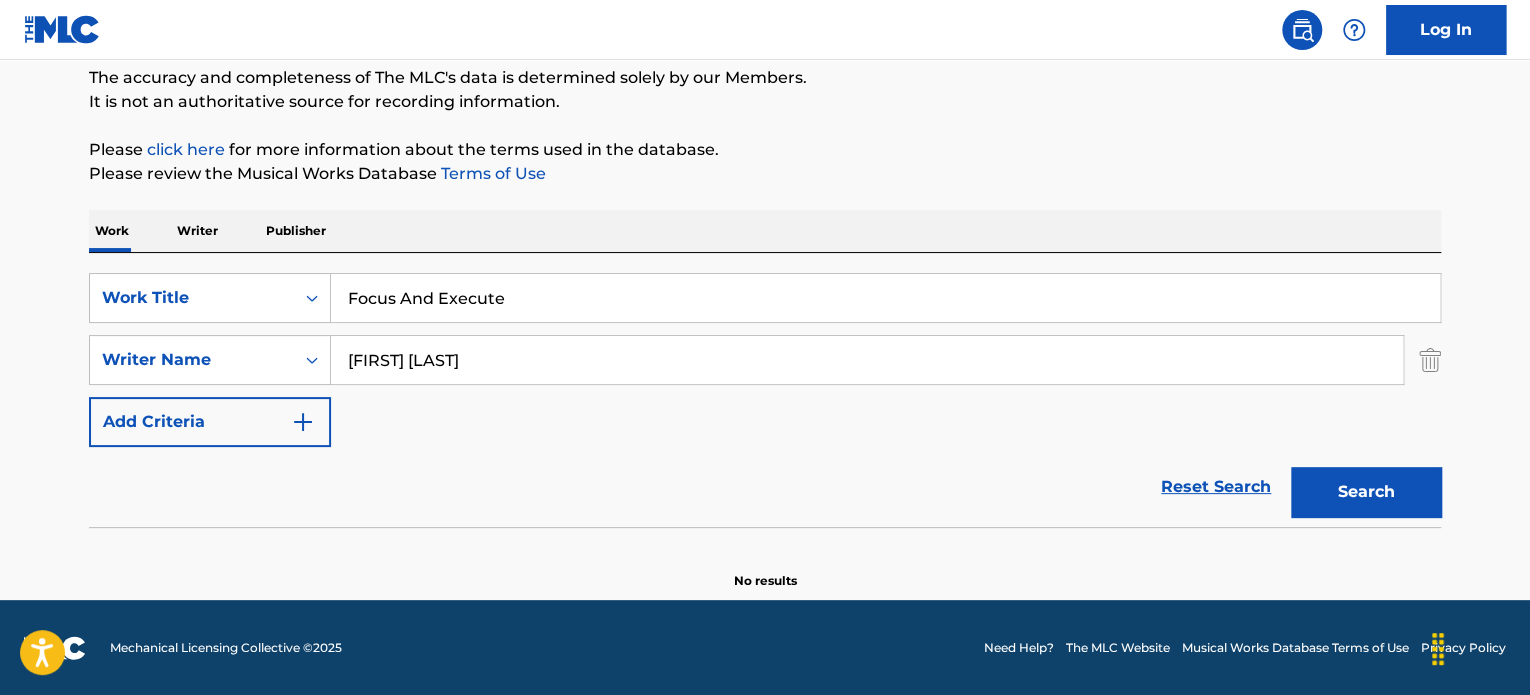 click on "Aleksandar Dimitrijevic" at bounding box center [867, 360] 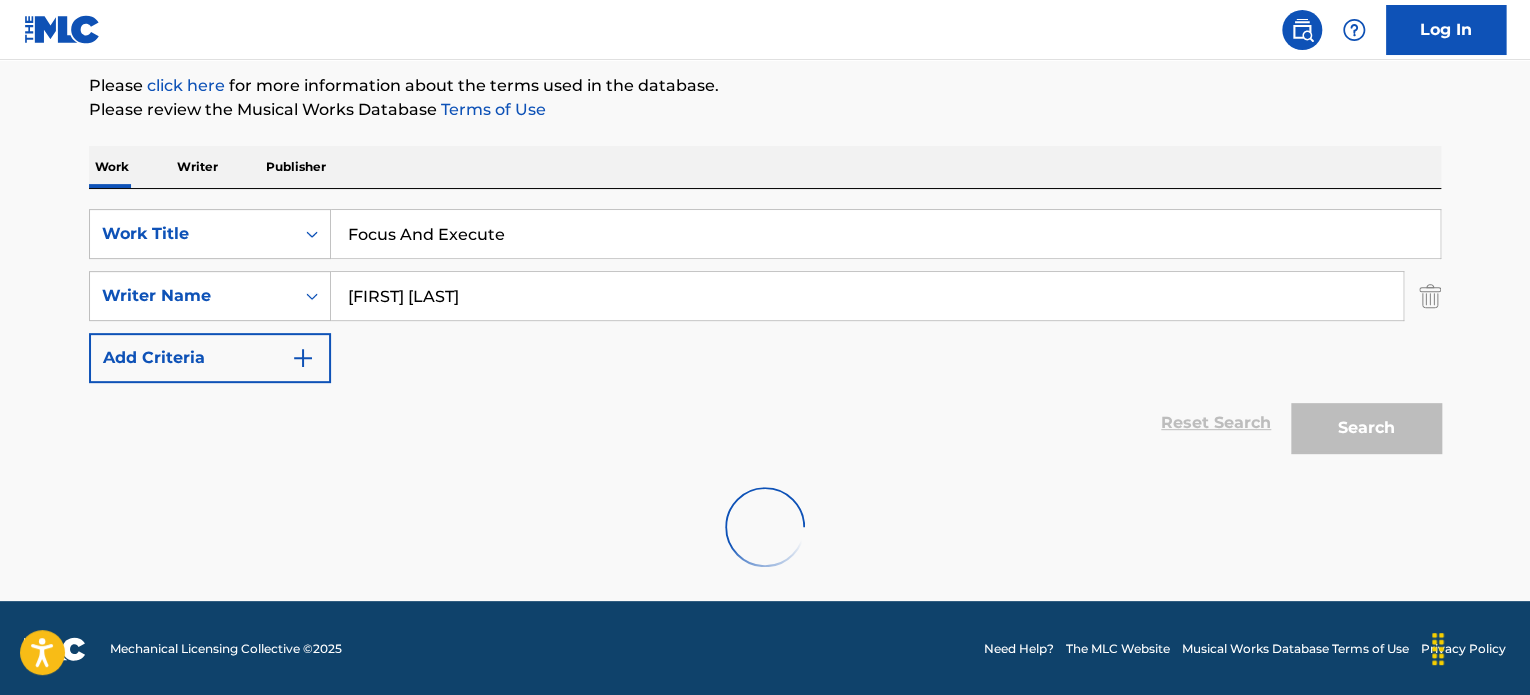 scroll, scrollTop: 237, scrollLeft: 0, axis: vertical 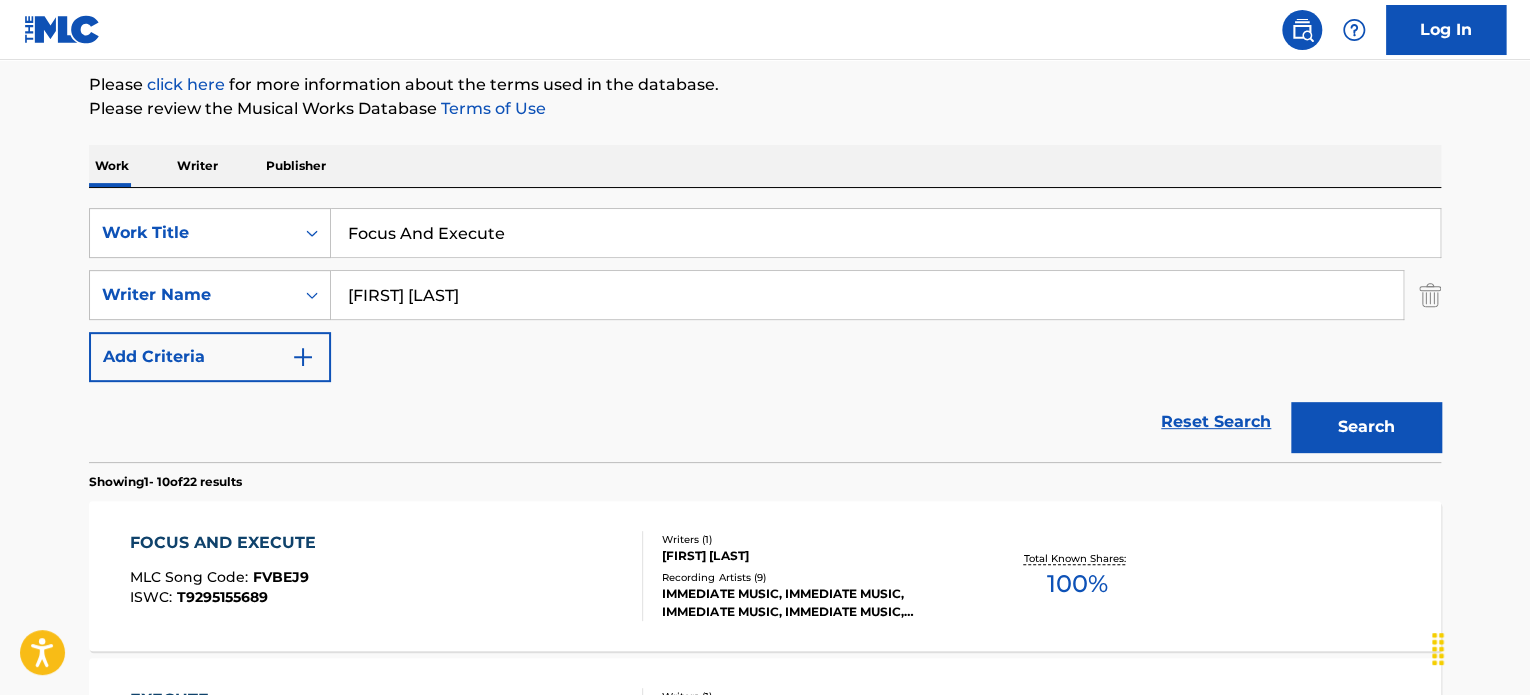 click on "FOCUS AND EXECUTE MLC Song Code : FVBEJ9 ISWC : T9295155689" at bounding box center [387, 576] 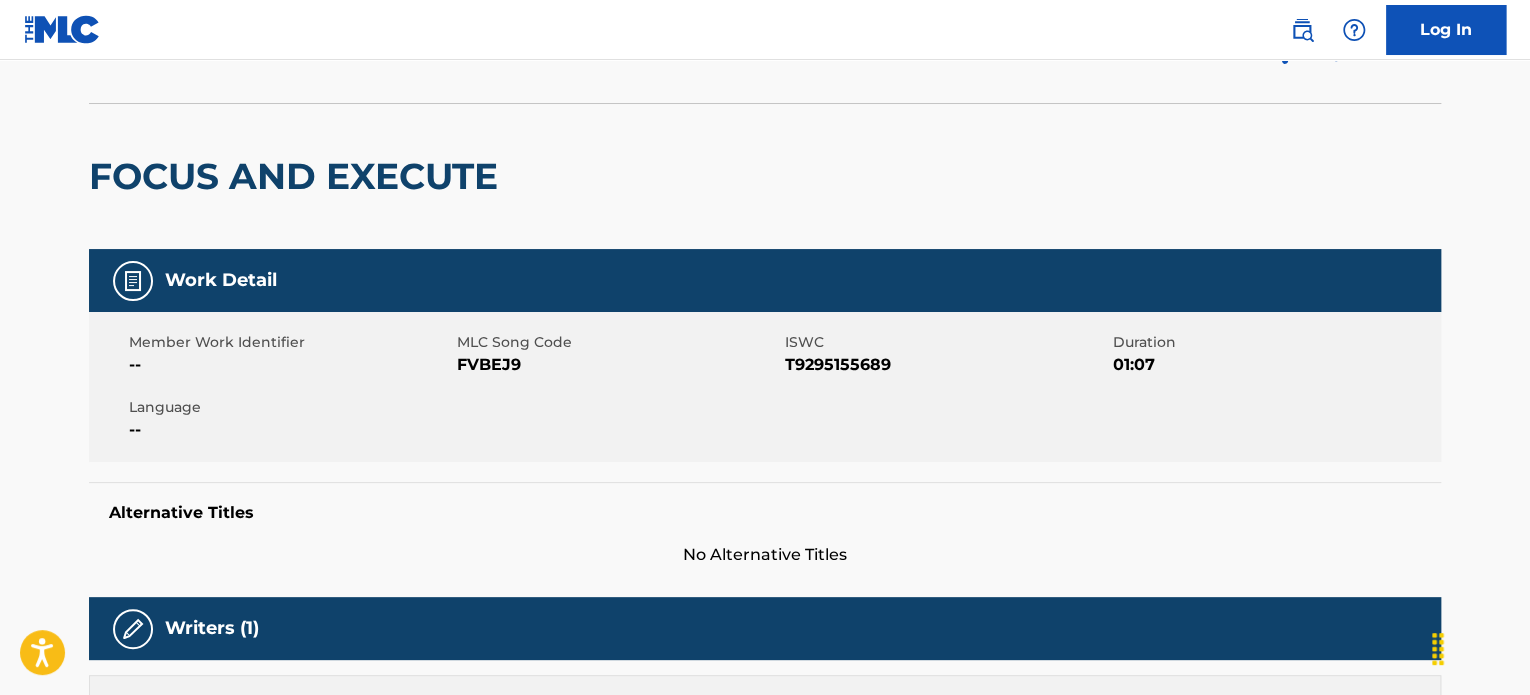 scroll, scrollTop: 0, scrollLeft: 0, axis: both 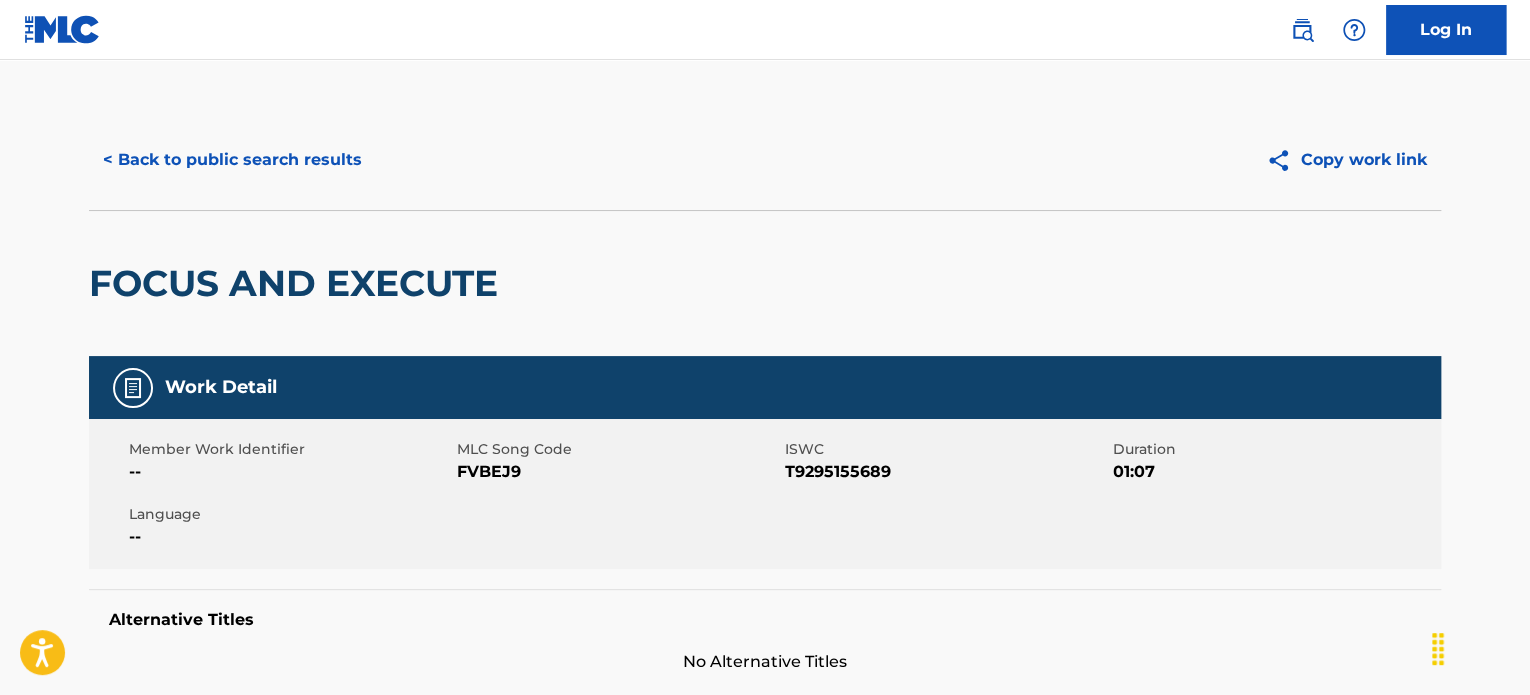 click on "FOCUS AND EXECUTE" at bounding box center [298, 283] 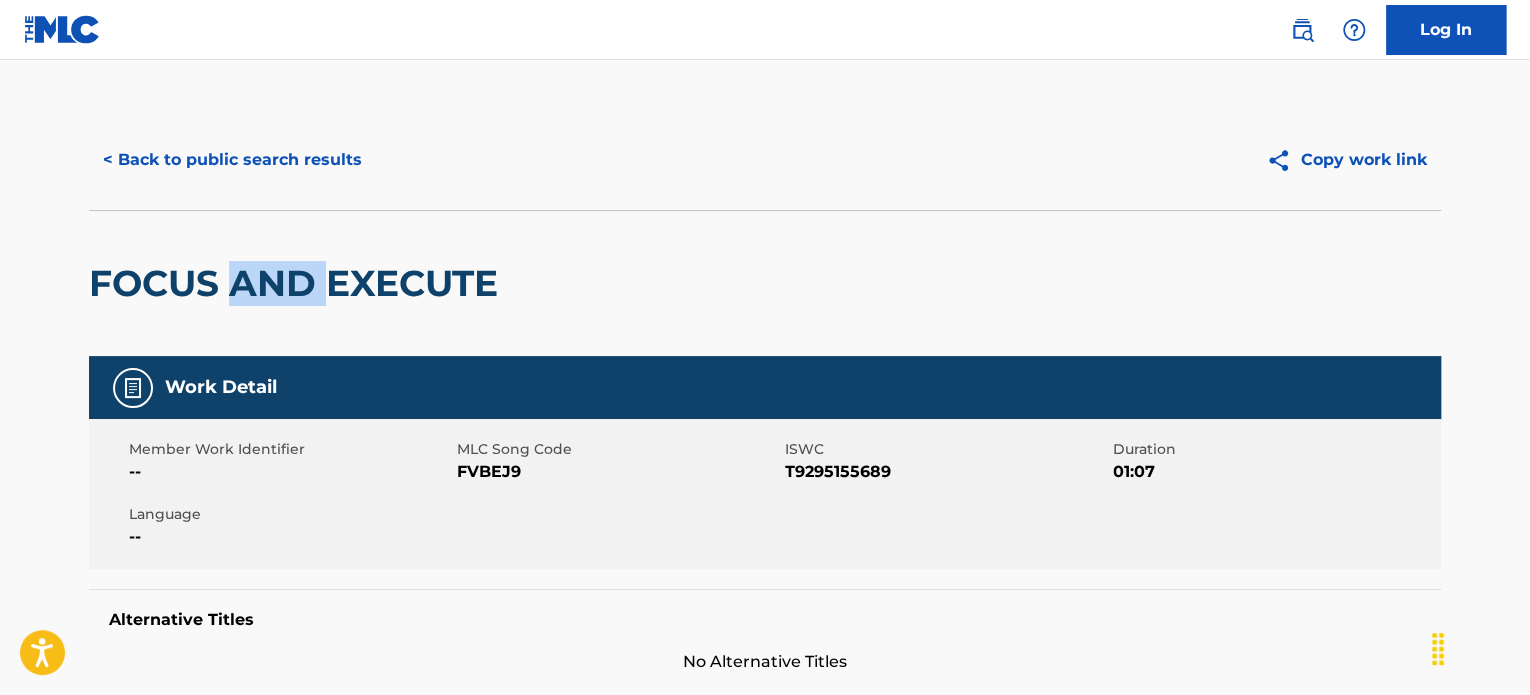 click on "FOCUS AND EXECUTE" at bounding box center (298, 283) 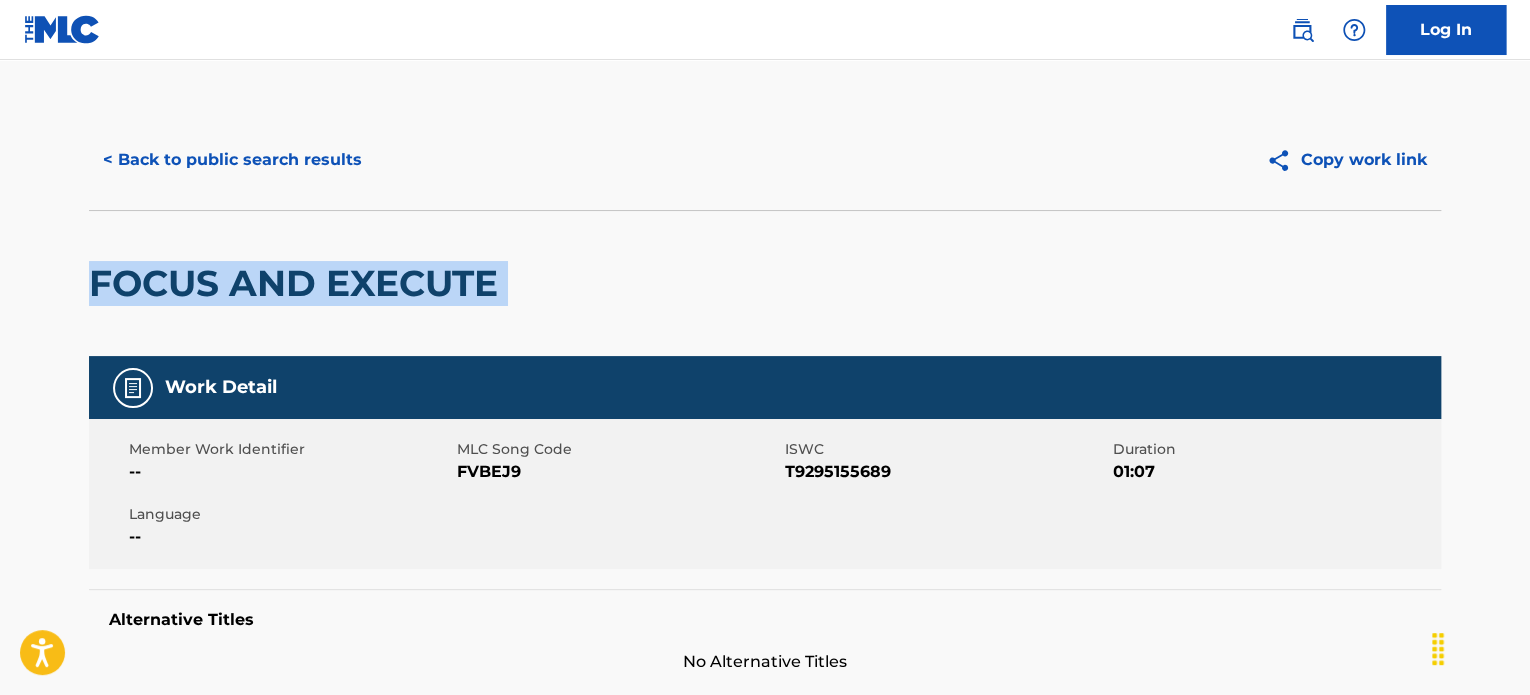 click on "FOCUS AND EXECUTE" at bounding box center [298, 283] 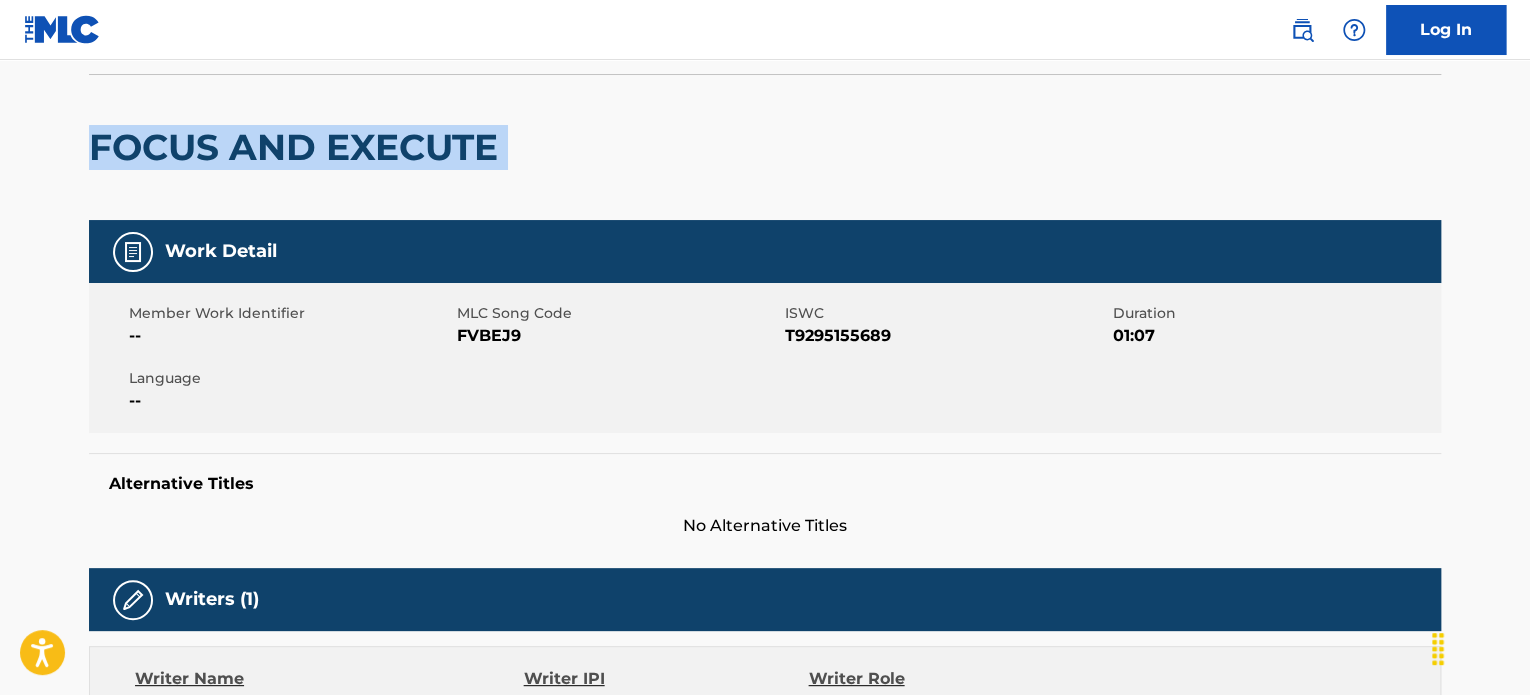 scroll, scrollTop: 300, scrollLeft: 0, axis: vertical 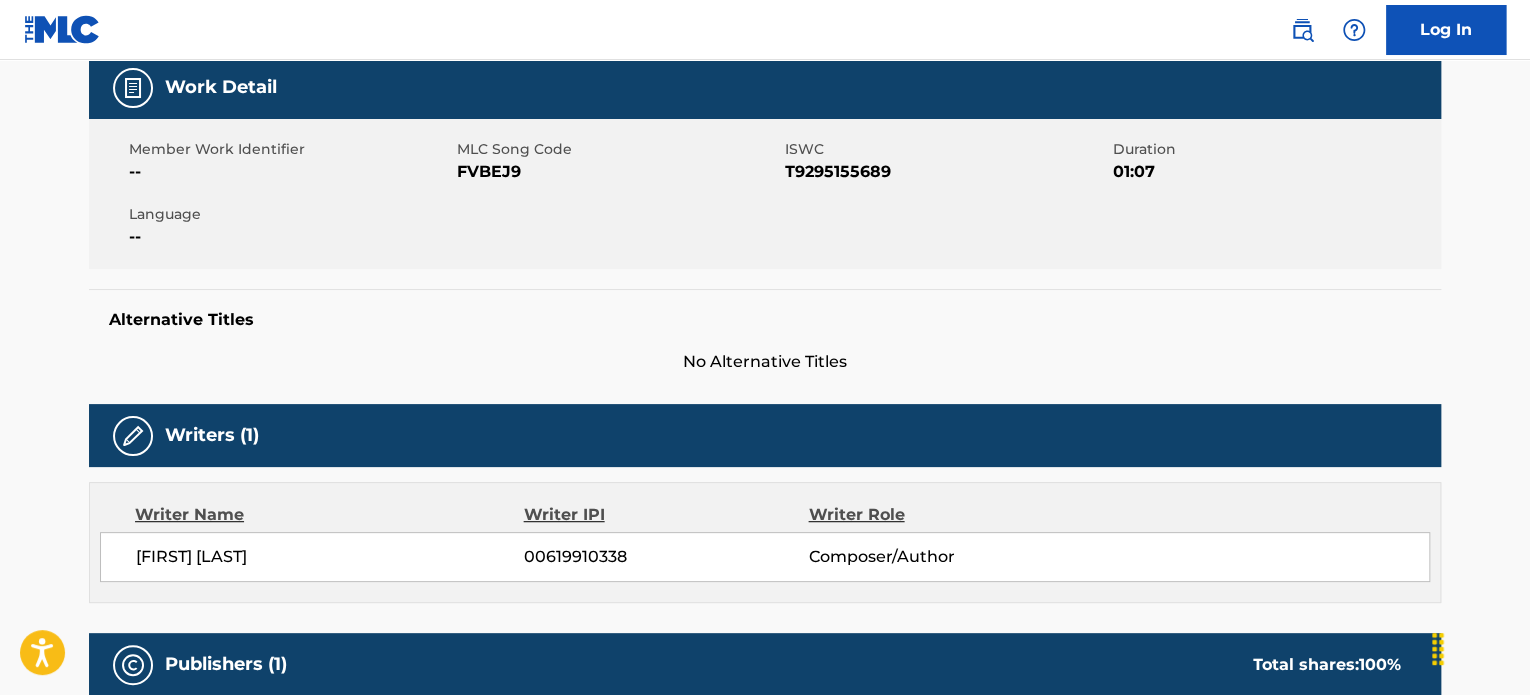 click on "[FIRST] [LAST] [PHONE] Composer/Author" at bounding box center (765, 557) 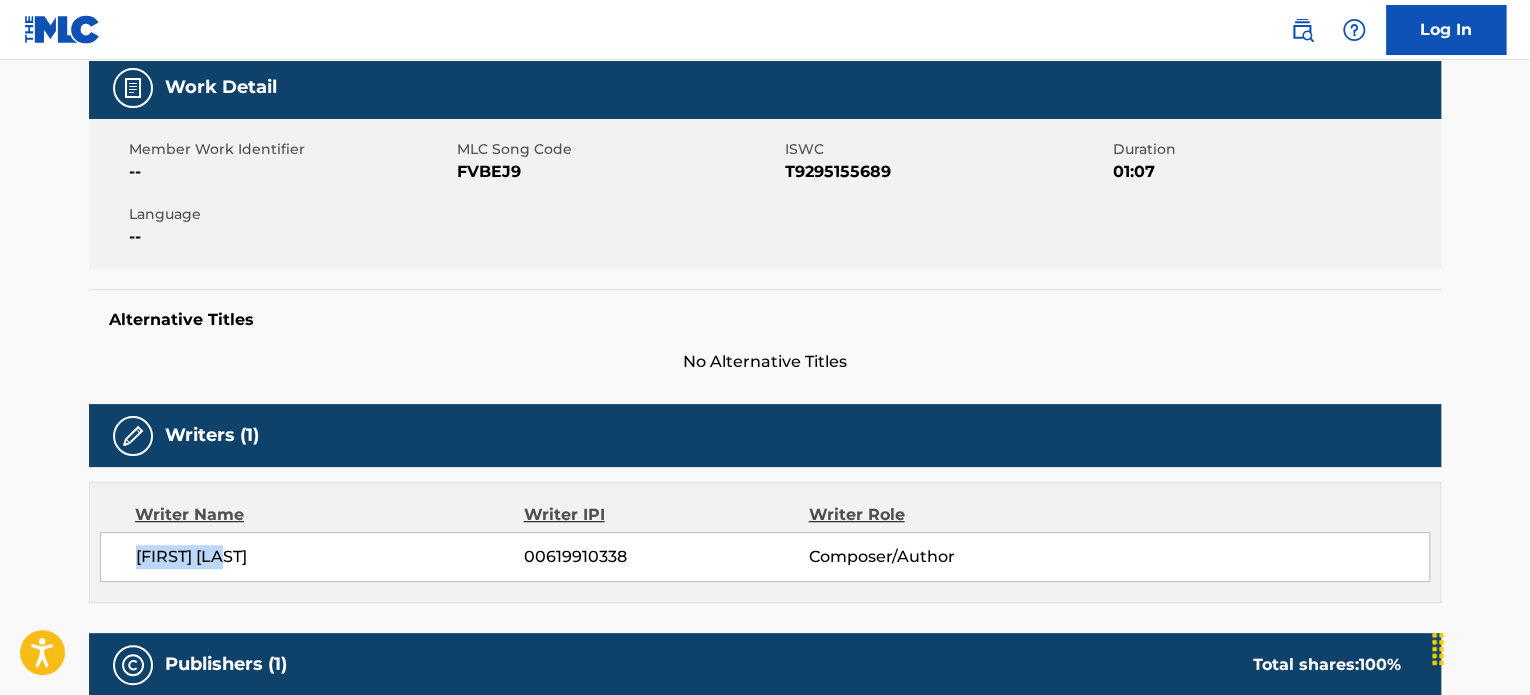 click on "[FIRST] [LAST] [PHONE] Composer/Author" at bounding box center (765, 557) 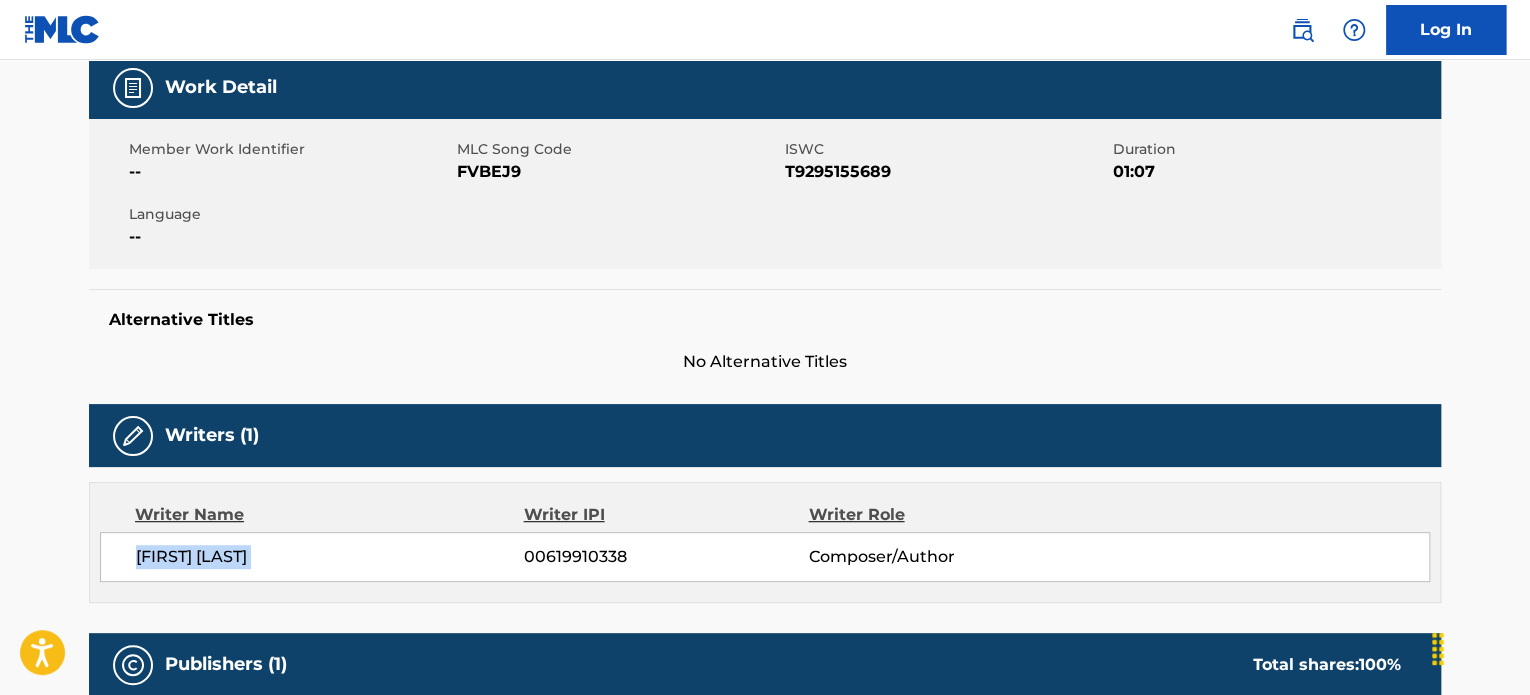click on "[FIRST] [LAST] [PHONE] Composer/Author" at bounding box center (765, 557) 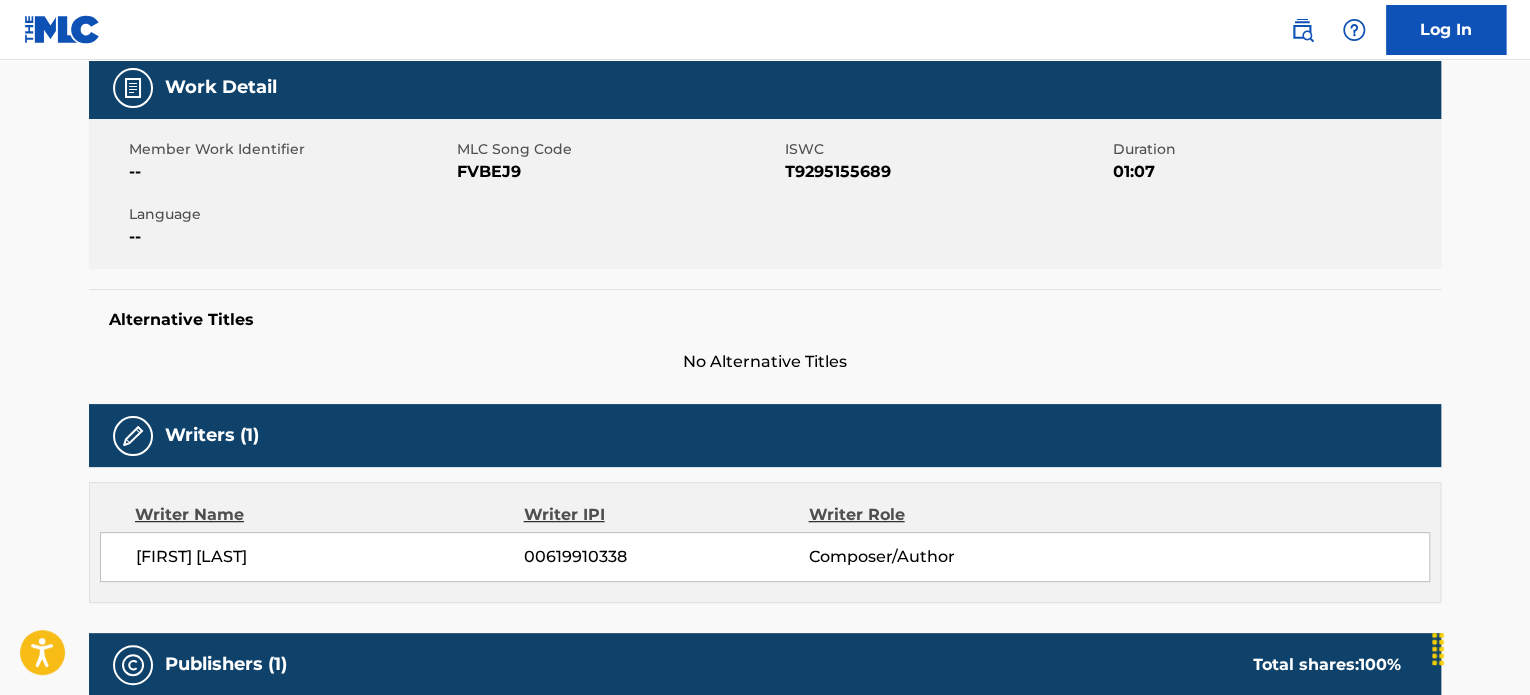 drag, startPoint x: 304, startPoint y: 526, endPoint x: 278, endPoint y: 545, distance: 32.202484 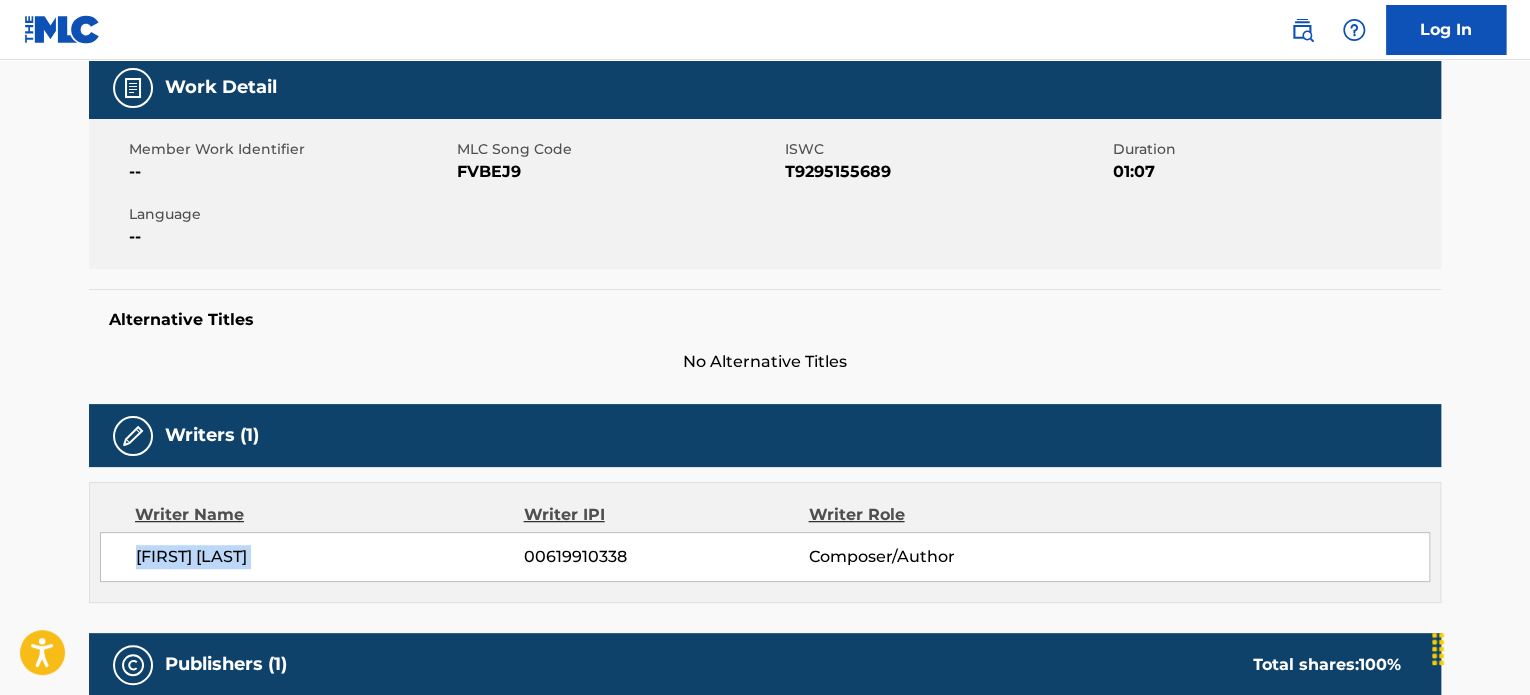 click on "[FIRST] [LAST]" at bounding box center (330, 557) 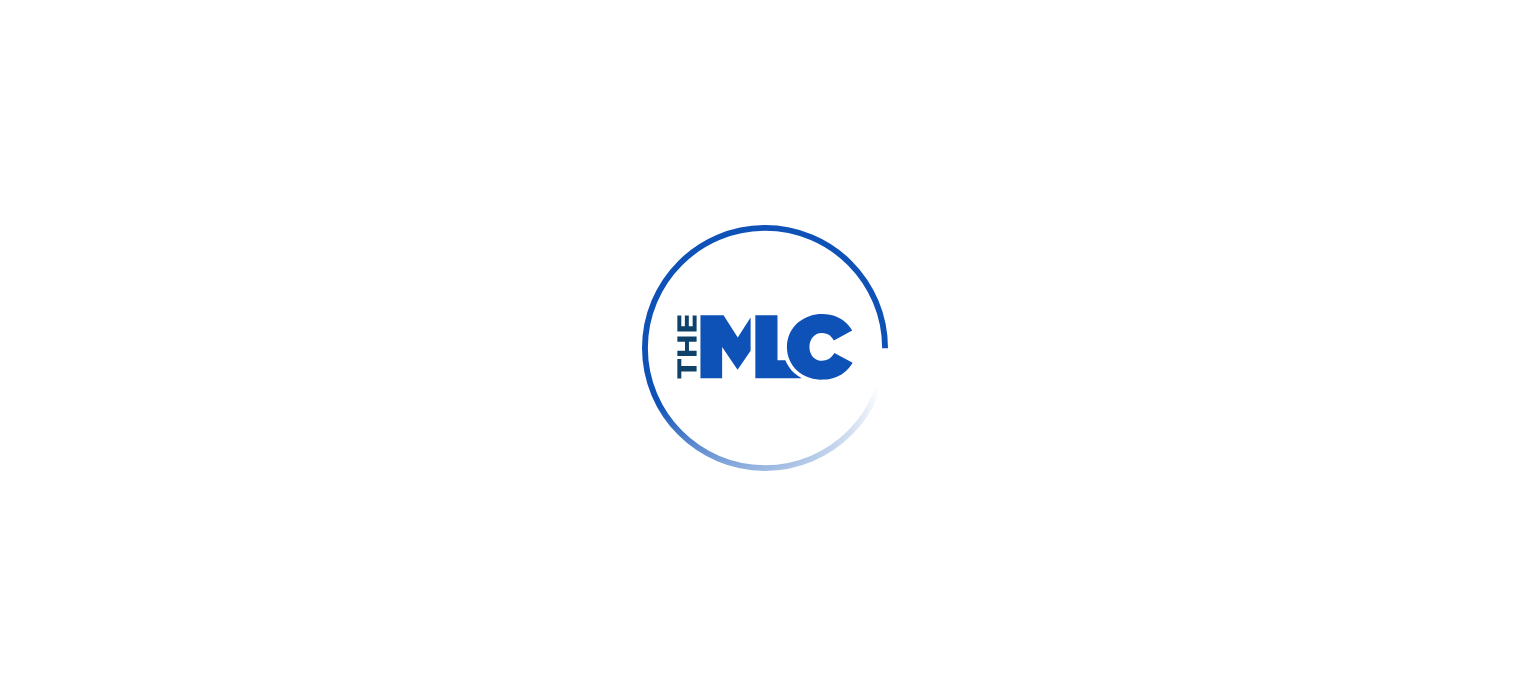 scroll, scrollTop: 0, scrollLeft: 0, axis: both 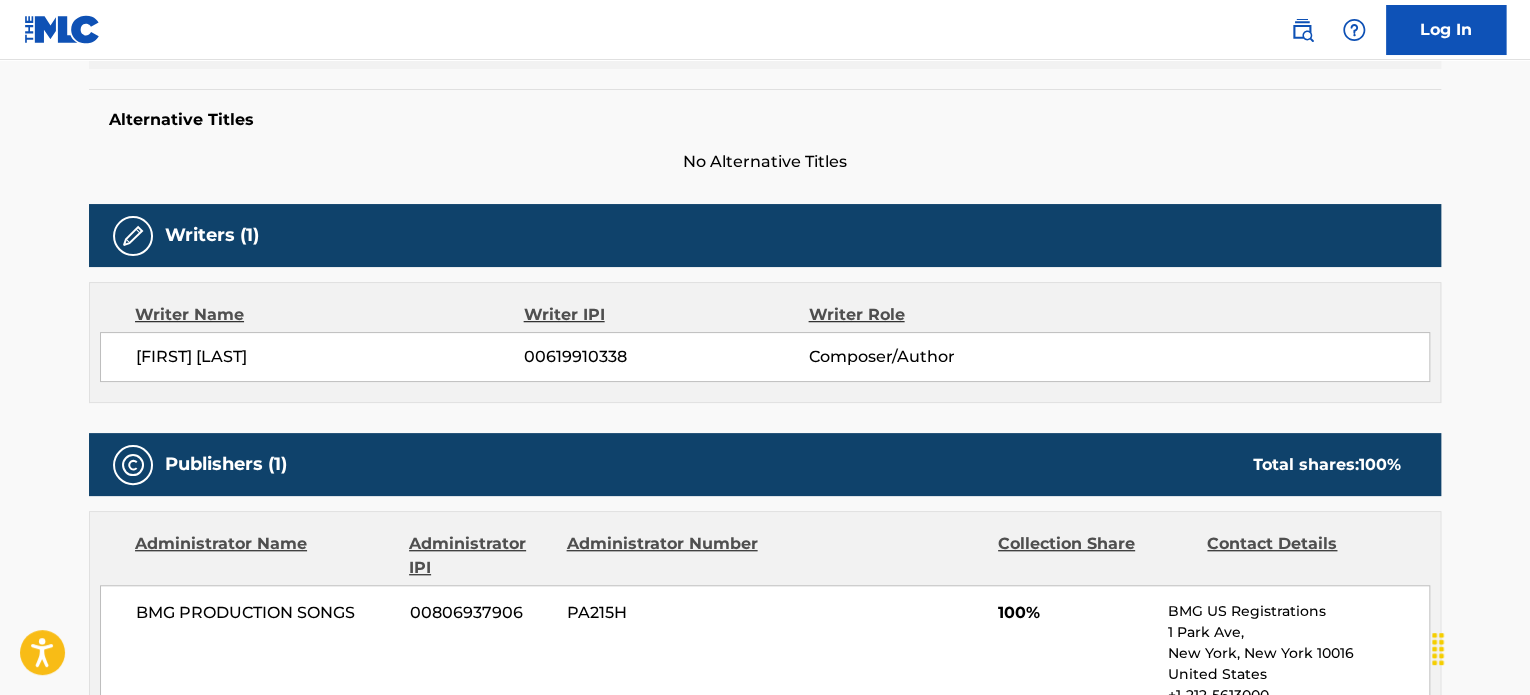 click on "00619910338" at bounding box center (666, 357) 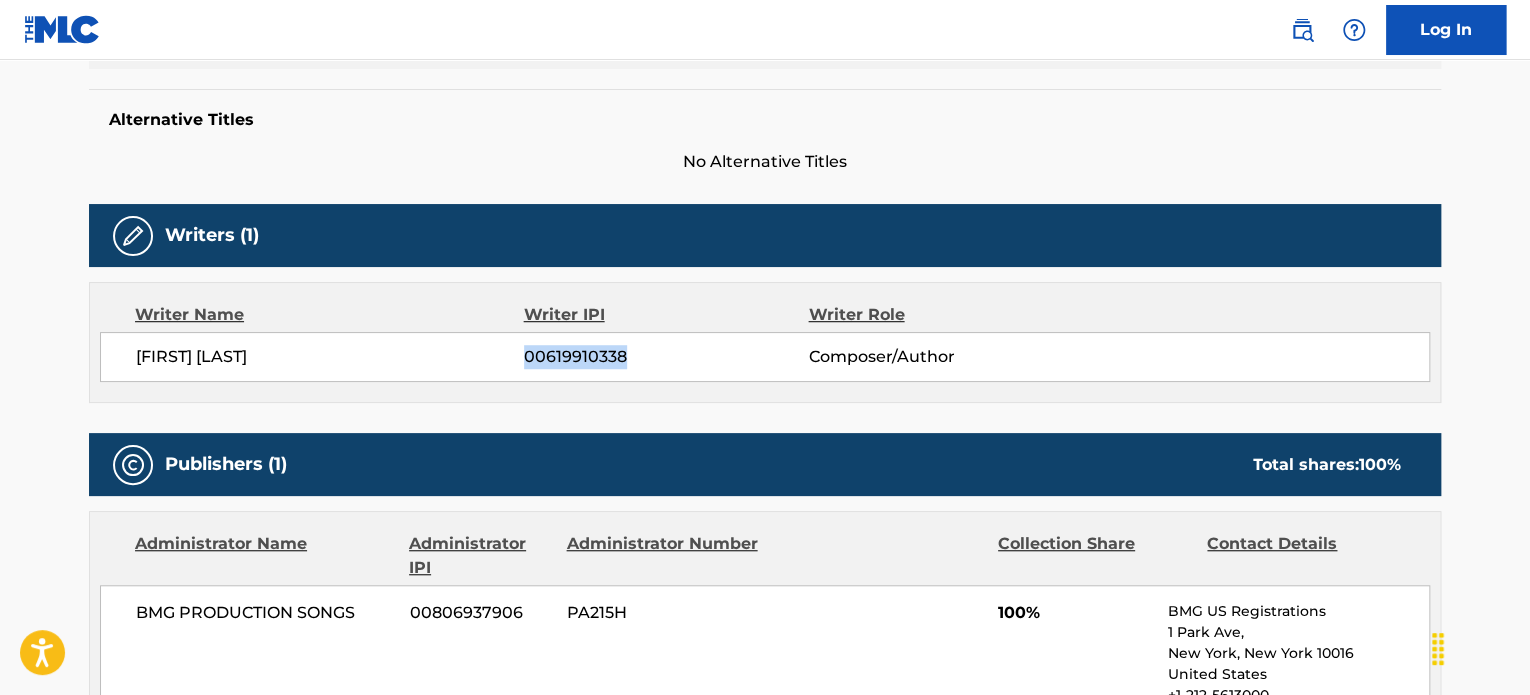 click on "00619910338" at bounding box center [666, 357] 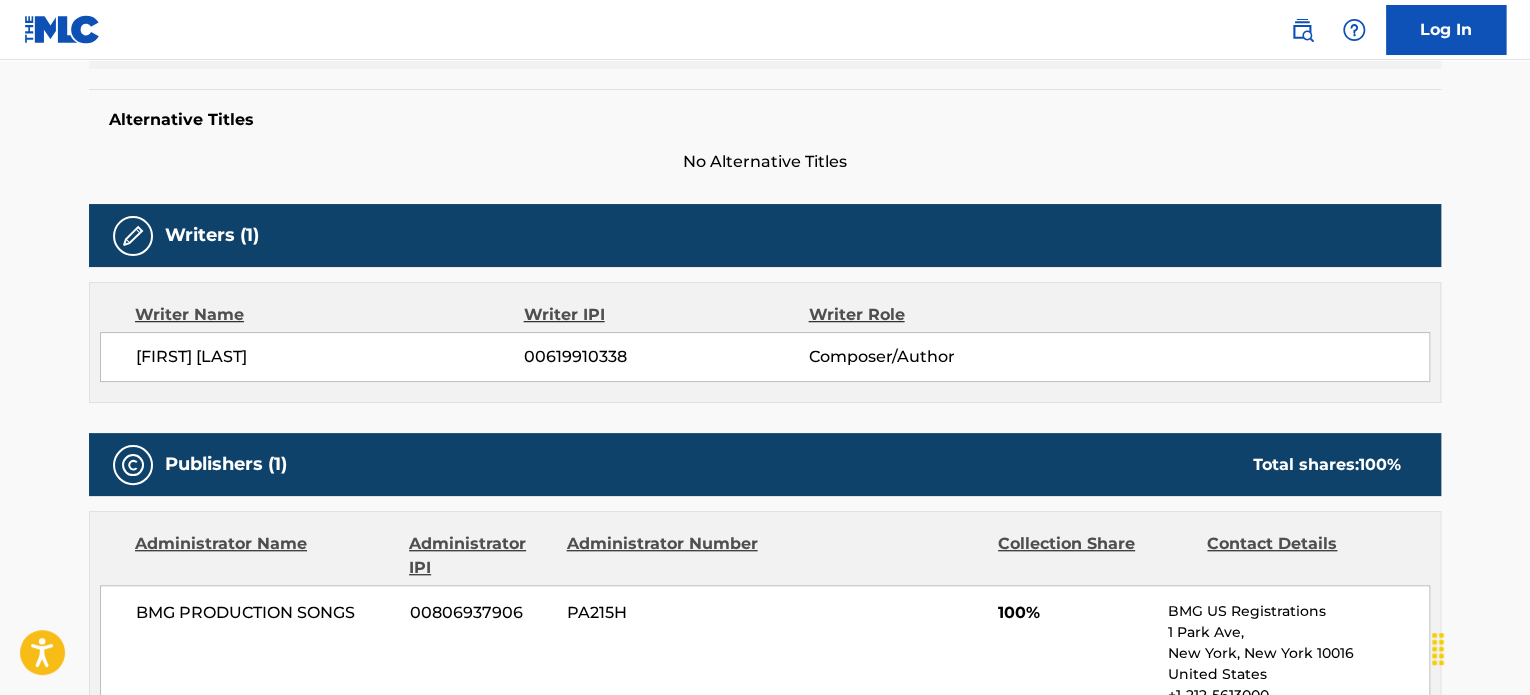 click on "Writer Name Writer IPI Writer Role [FIRST] [LAST] 00619910338 Composer/Author" at bounding box center (765, 342) 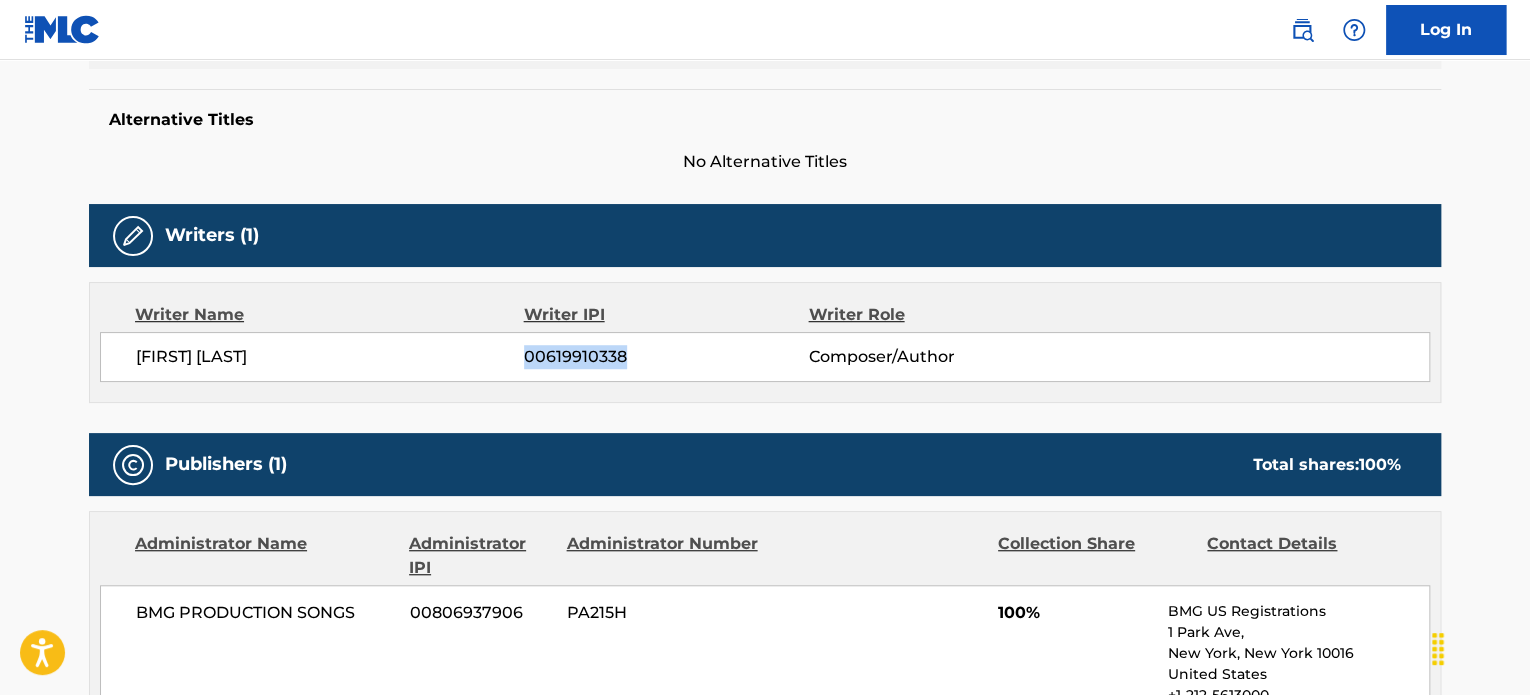 click on "00619910338" at bounding box center [666, 357] 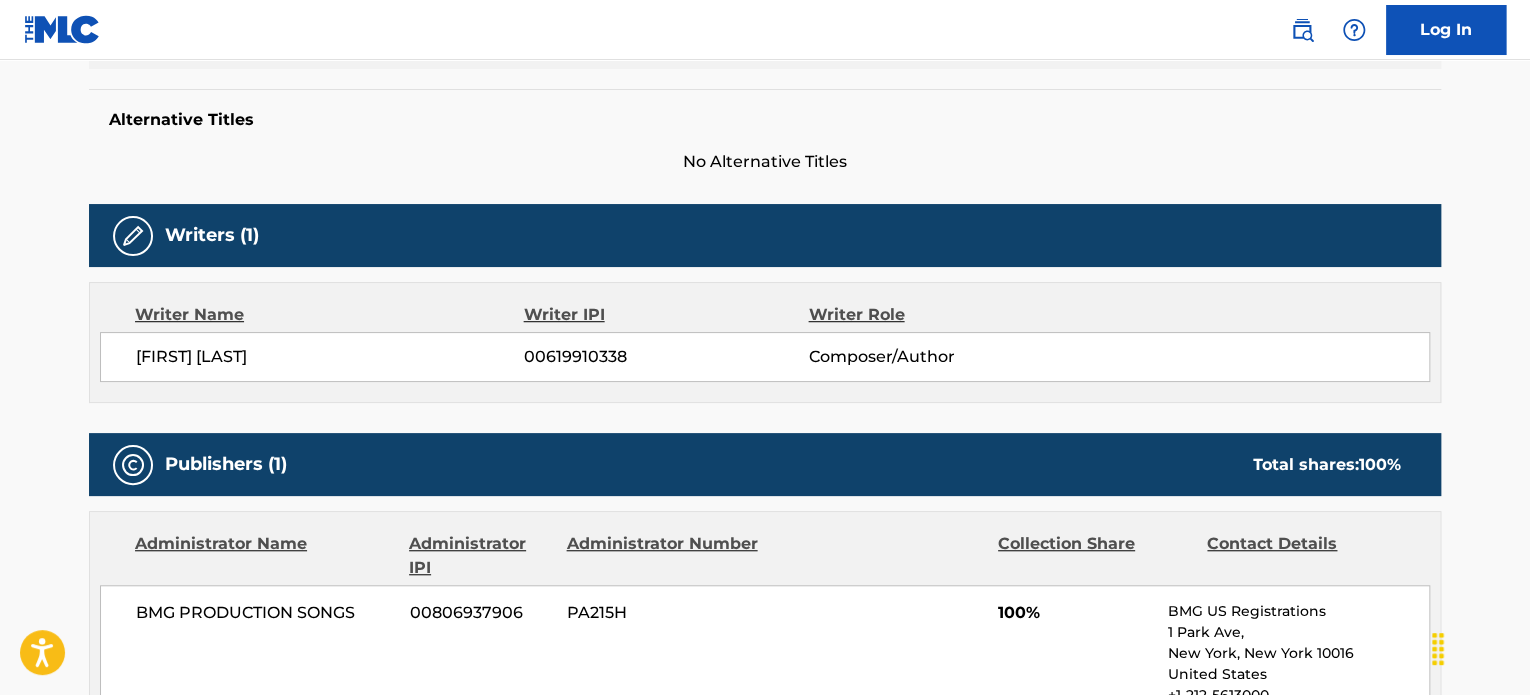 click on "[FIRST] [LAST] [PHONE] Composer/Author" at bounding box center [765, 357] 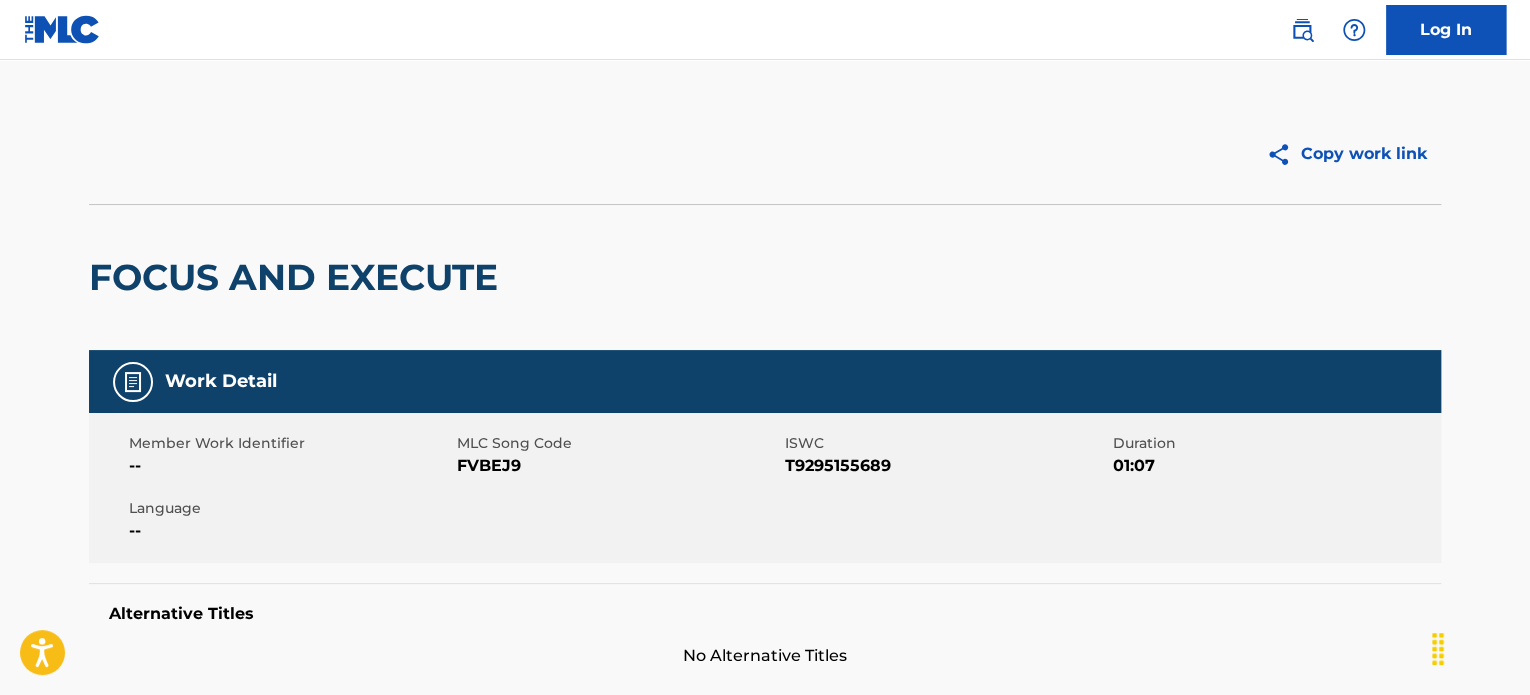 scroll, scrollTop: 0, scrollLeft: 0, axis: both 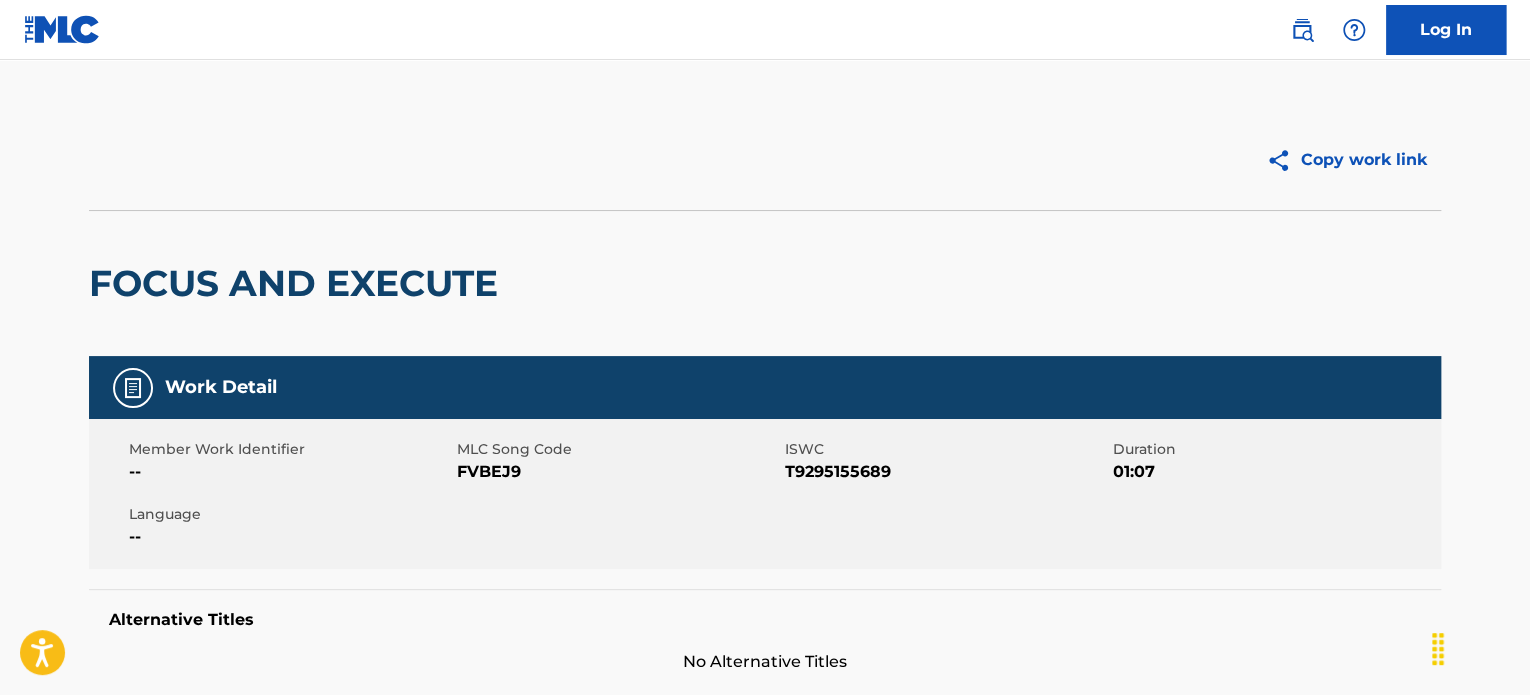 click on "FOCUS AND EXECUTE" at bounding box center [298, 283] 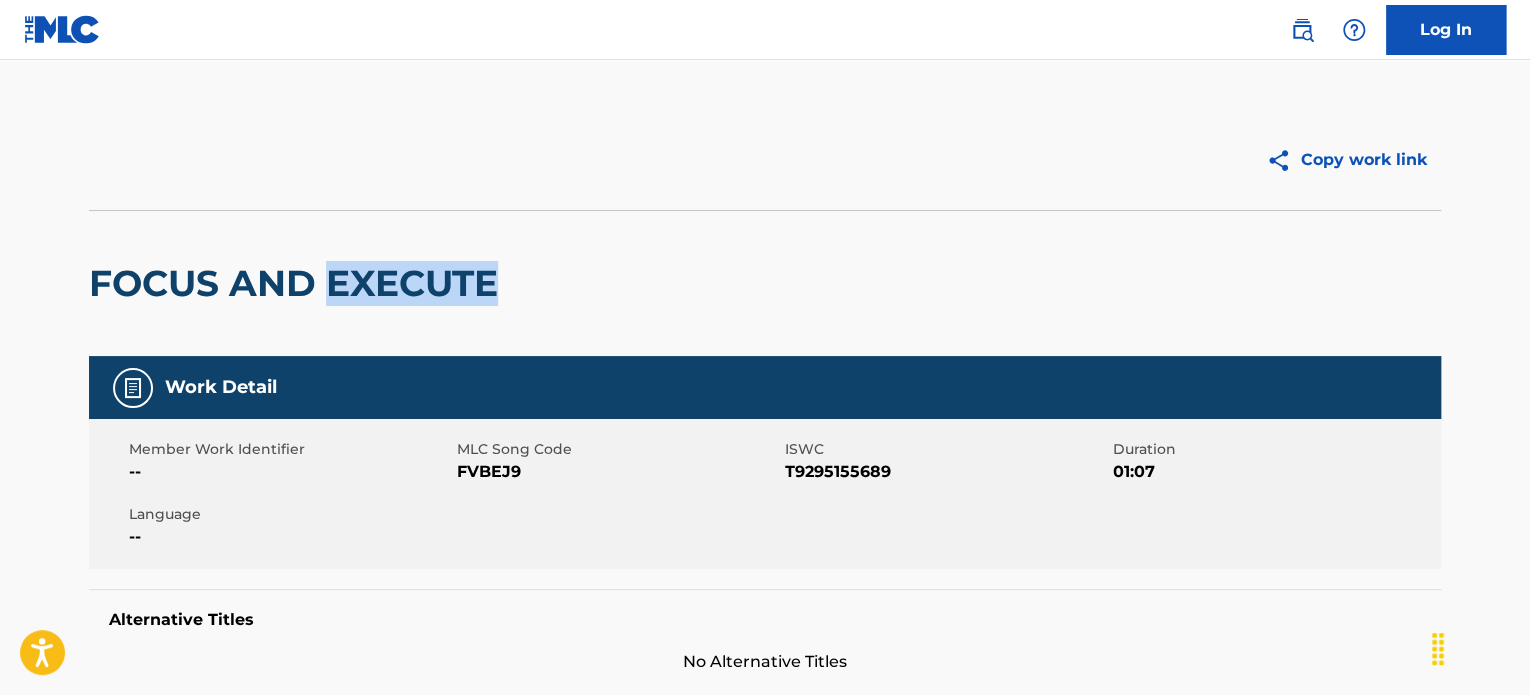 click on "FOCUS AND EXECUTE" at bounding box center [298, 283] 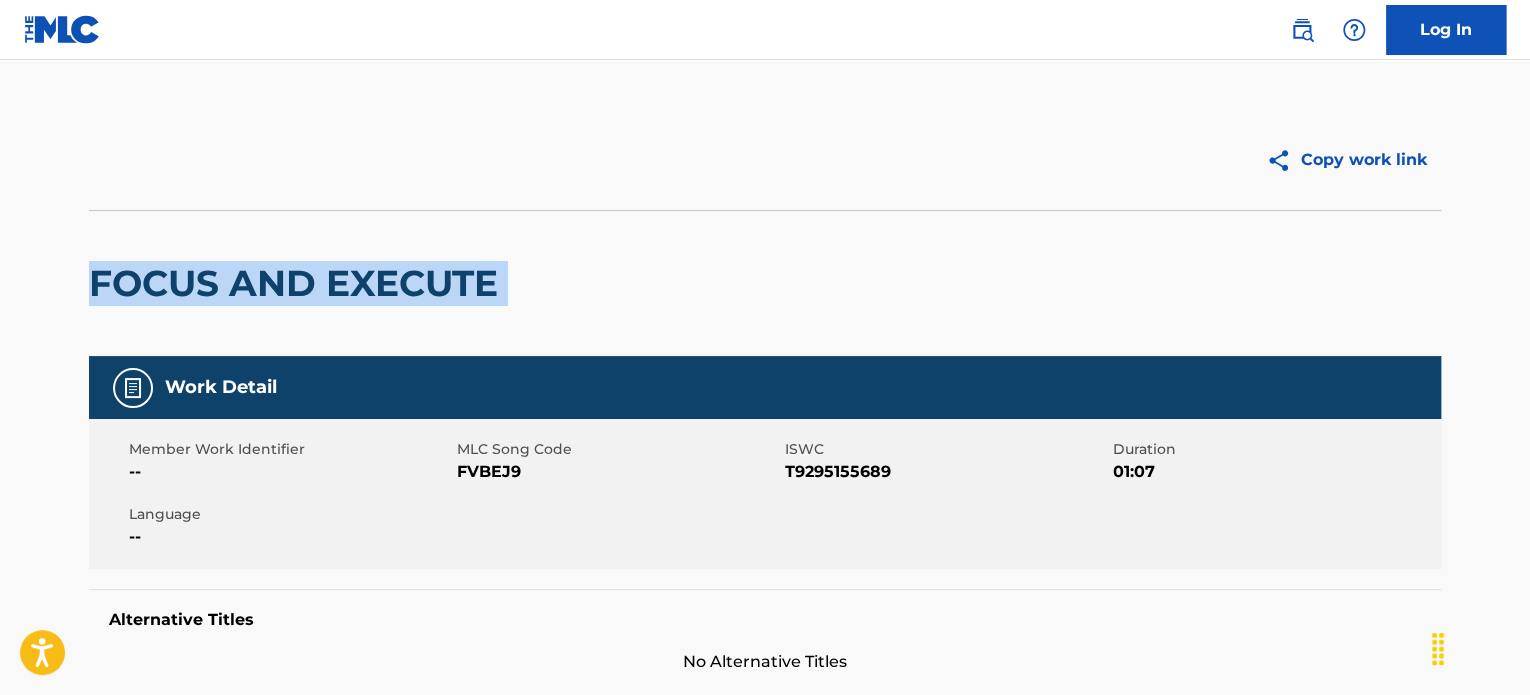 click on "FOCUS AND EXECUTE" at bounding box center (298, 283) 